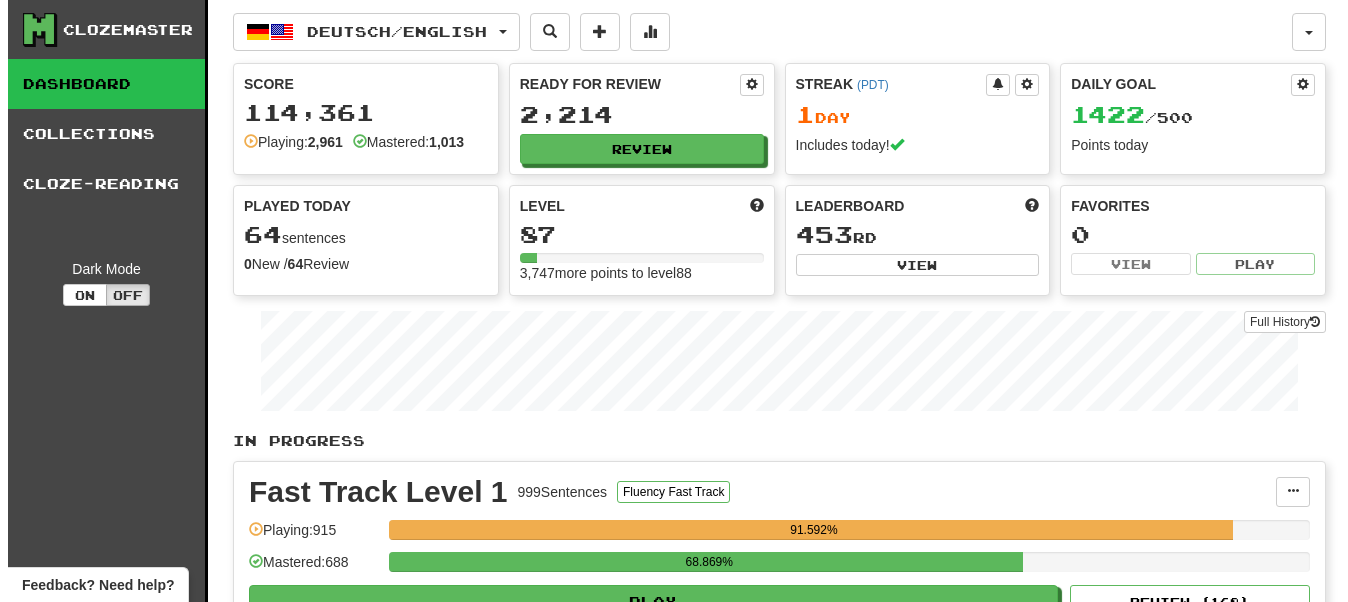 scroll, scrollTop: 400, scrollLeft: 0, axis: vertical 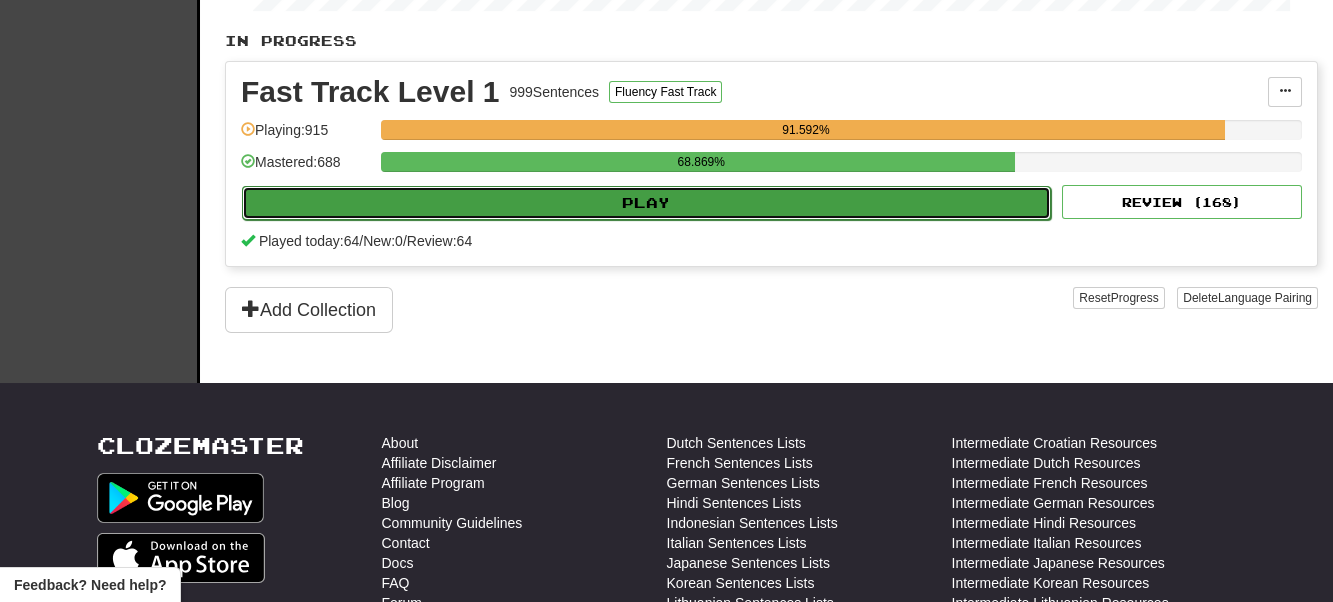 click on "Play" at bounding box center [646, 203] 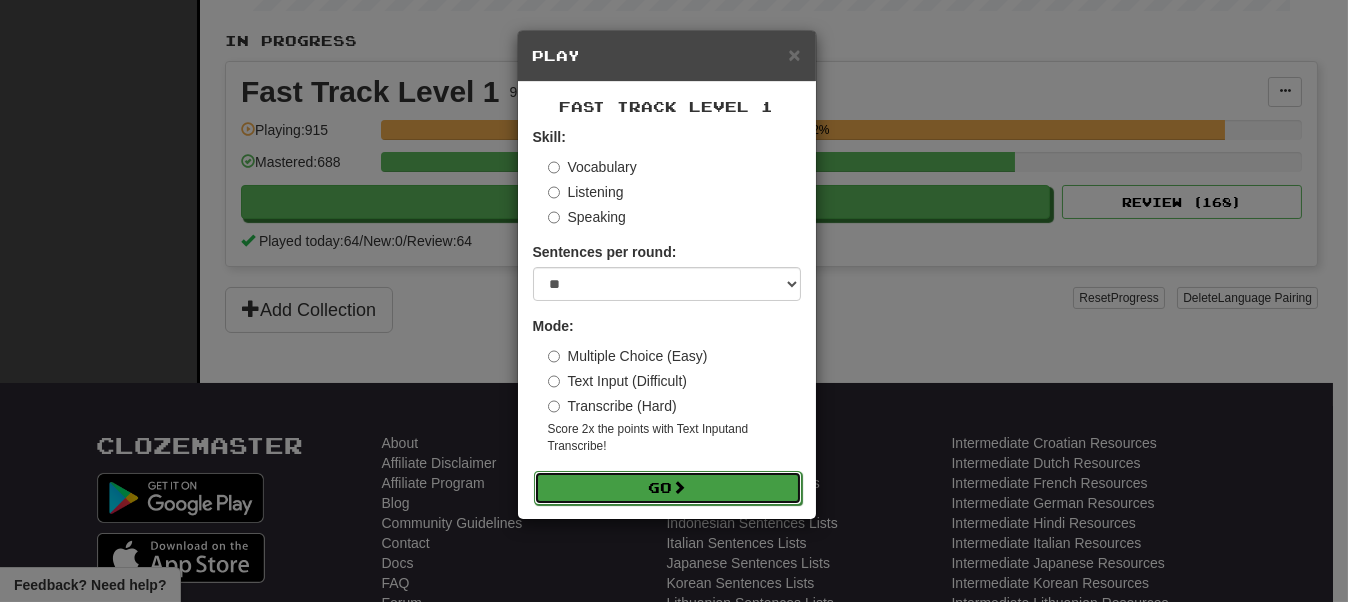 click on "Go" at bounding box center [668, 488] 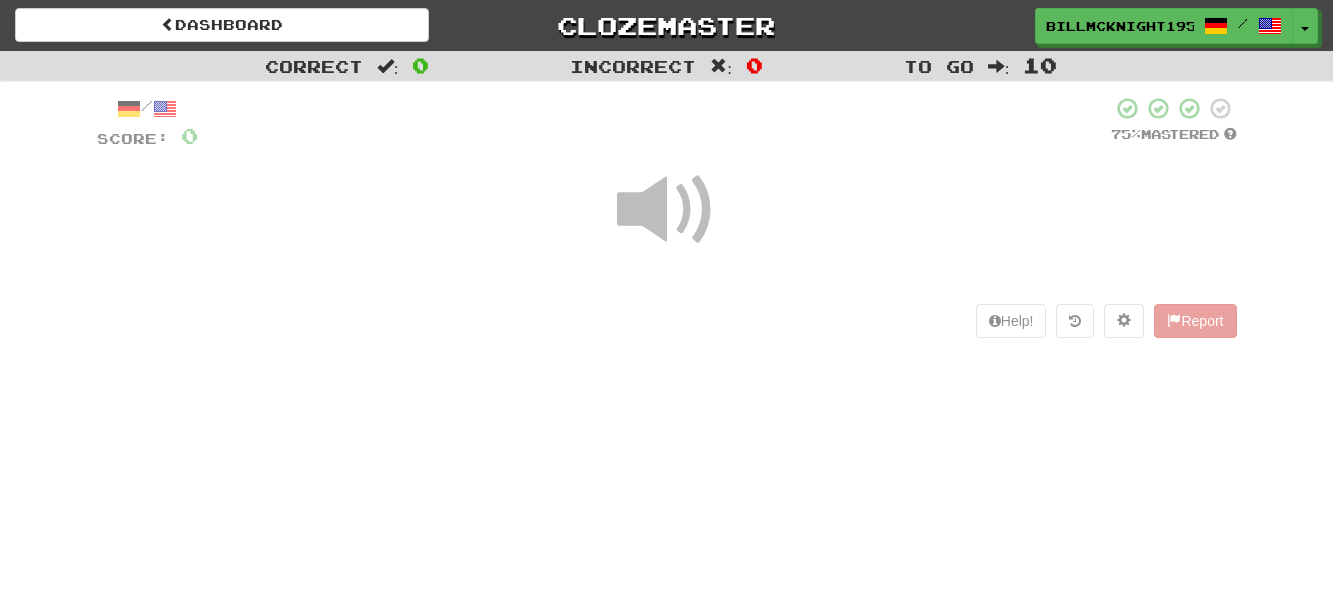 scroll, scrollTop: 0, scrollLeft: 0, axis: both 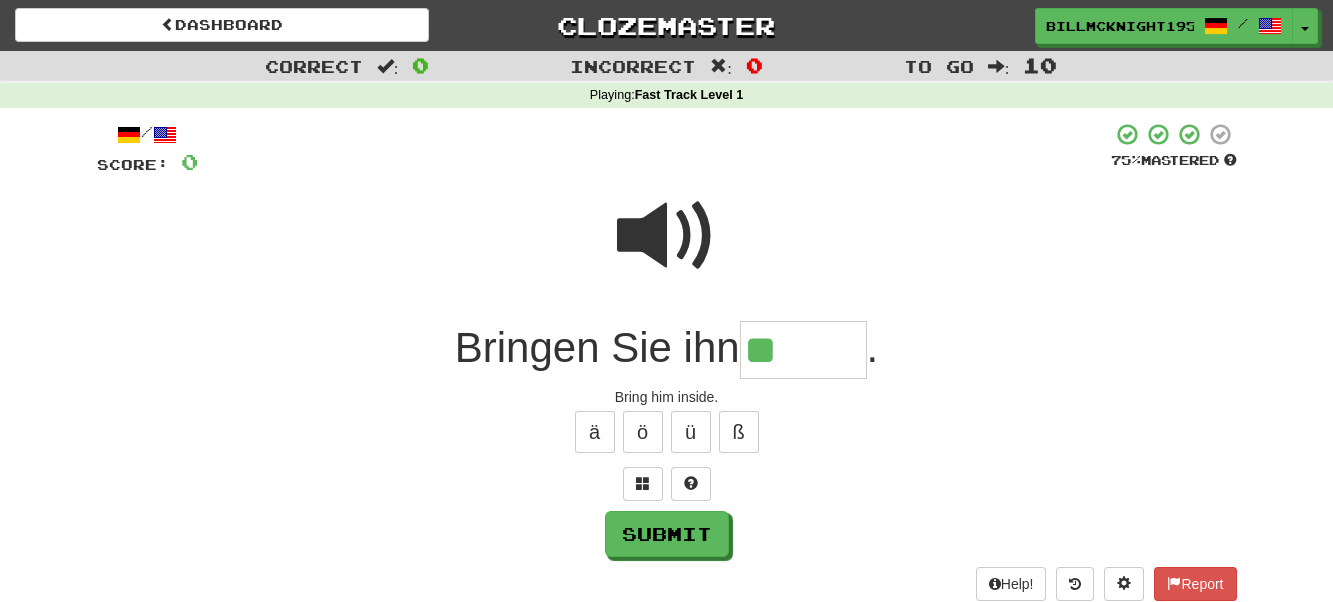 type on "*" 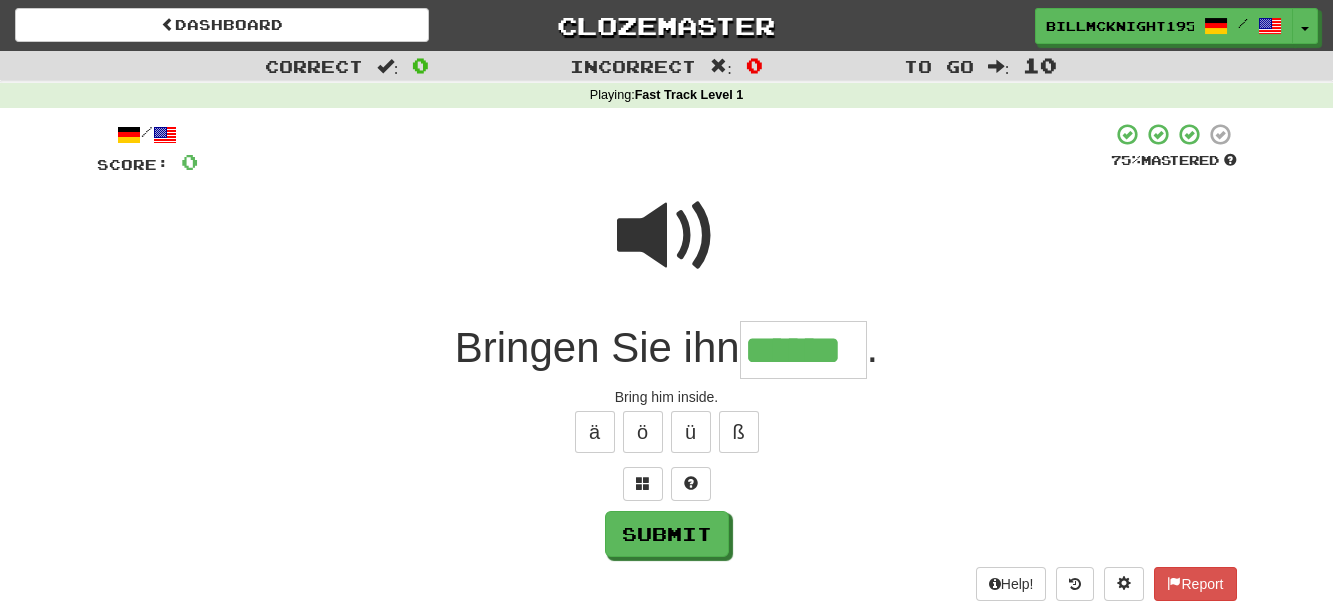 type on "******" 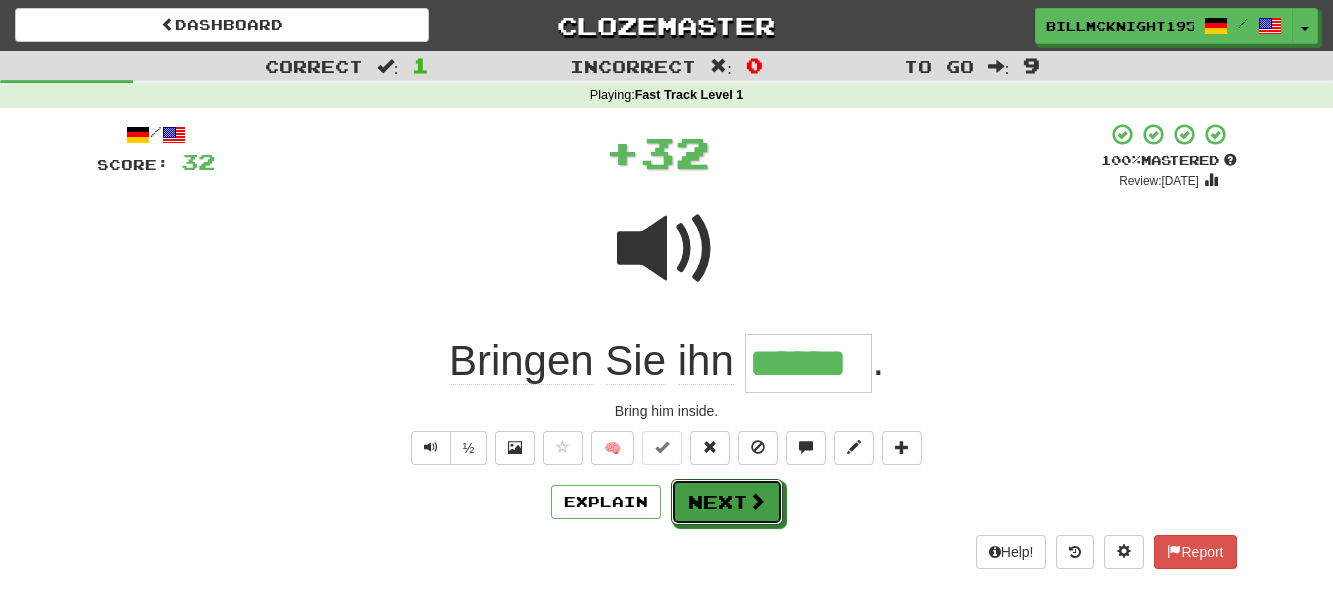 click on "Next" at bounding box center (727, 502) 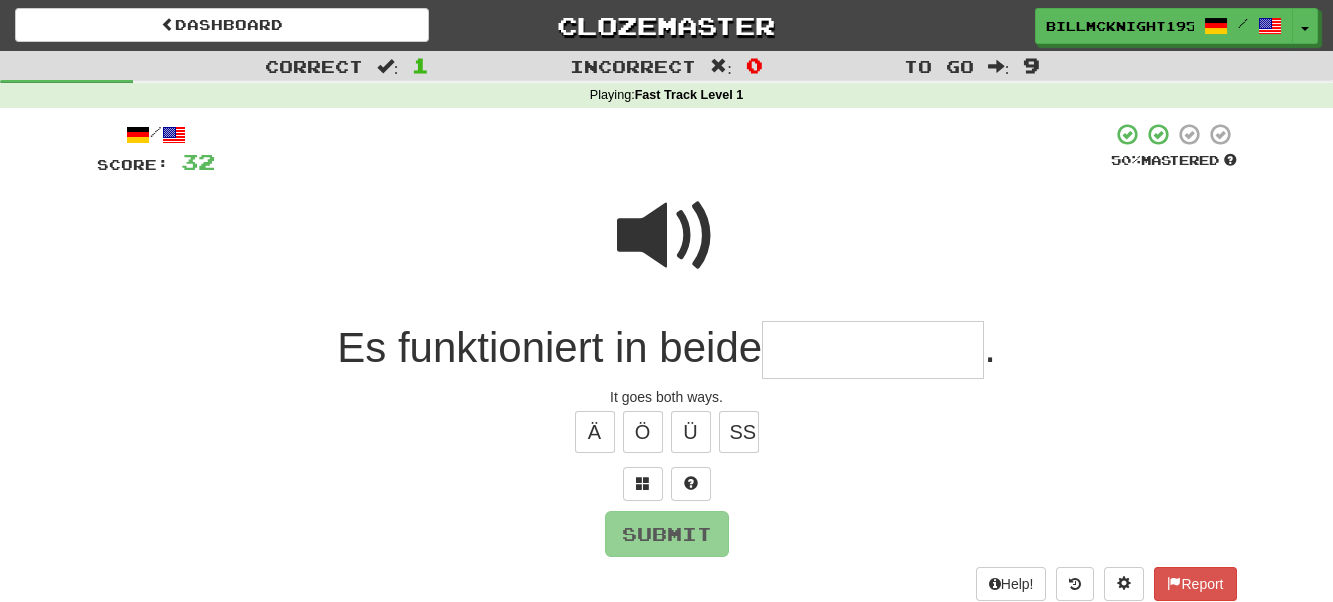 type on "*" 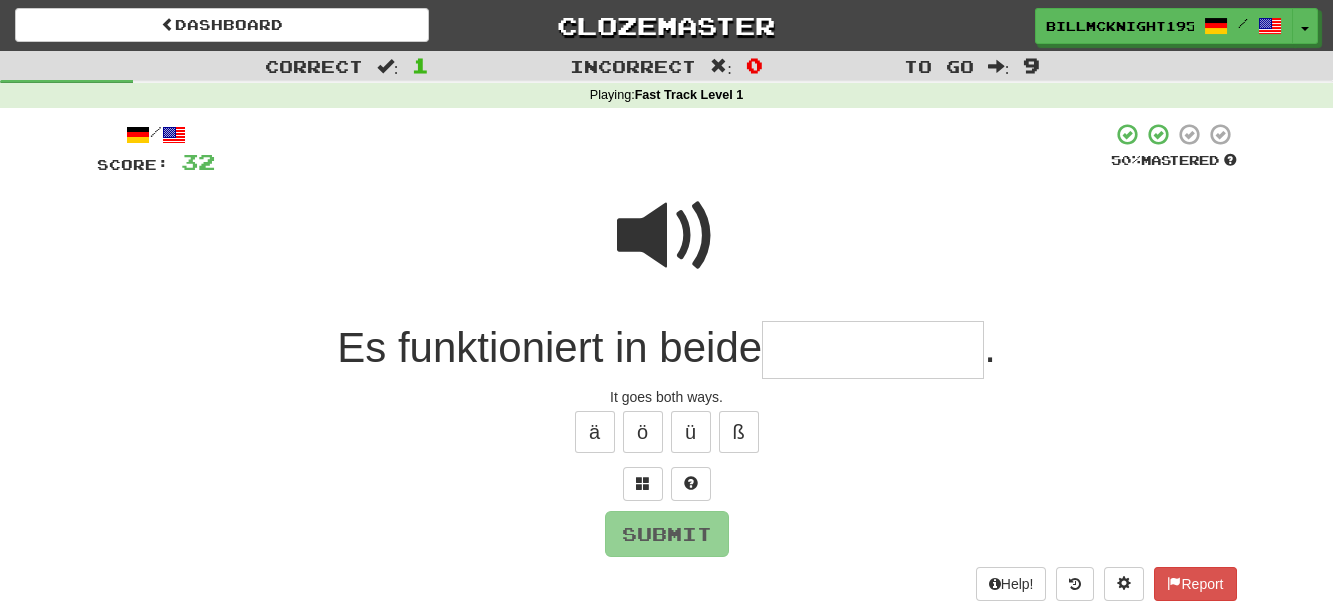 type on "*" 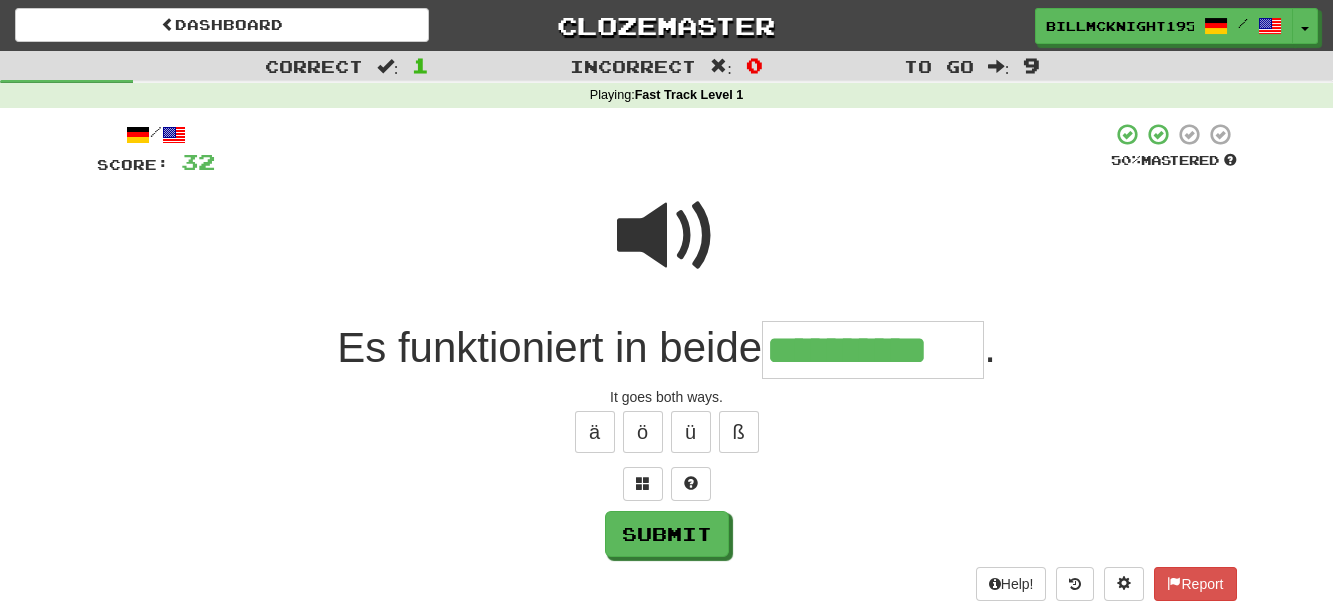 type on "**********" 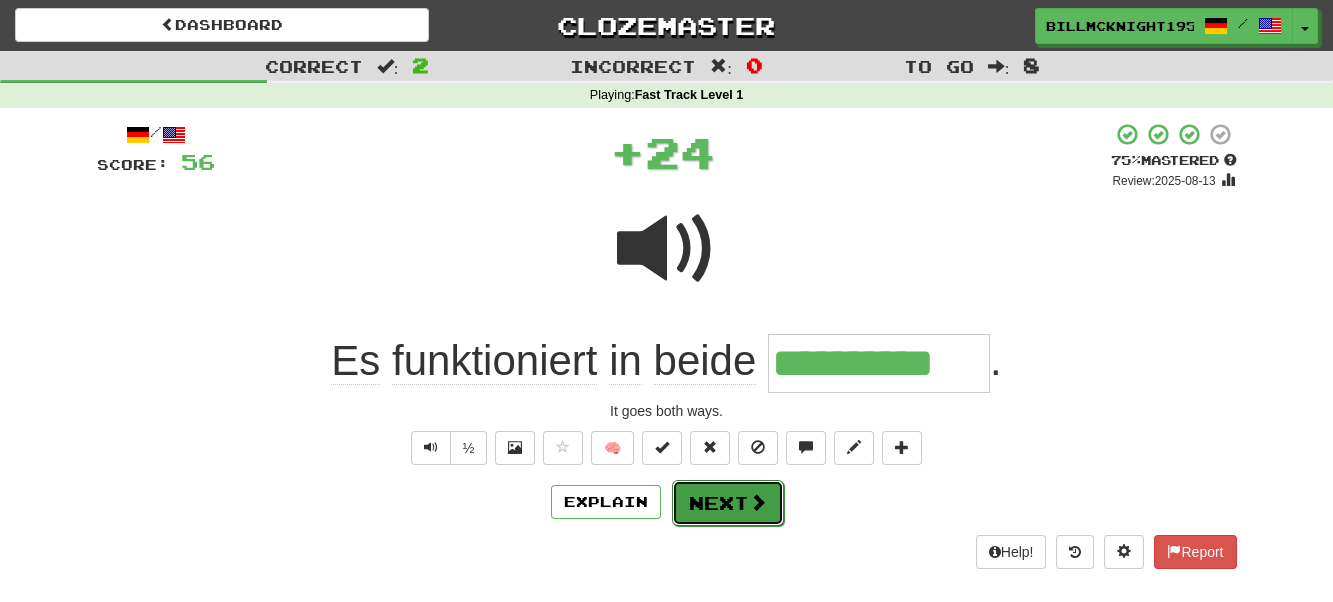 click on "Next" at bounding box center [728, 503] 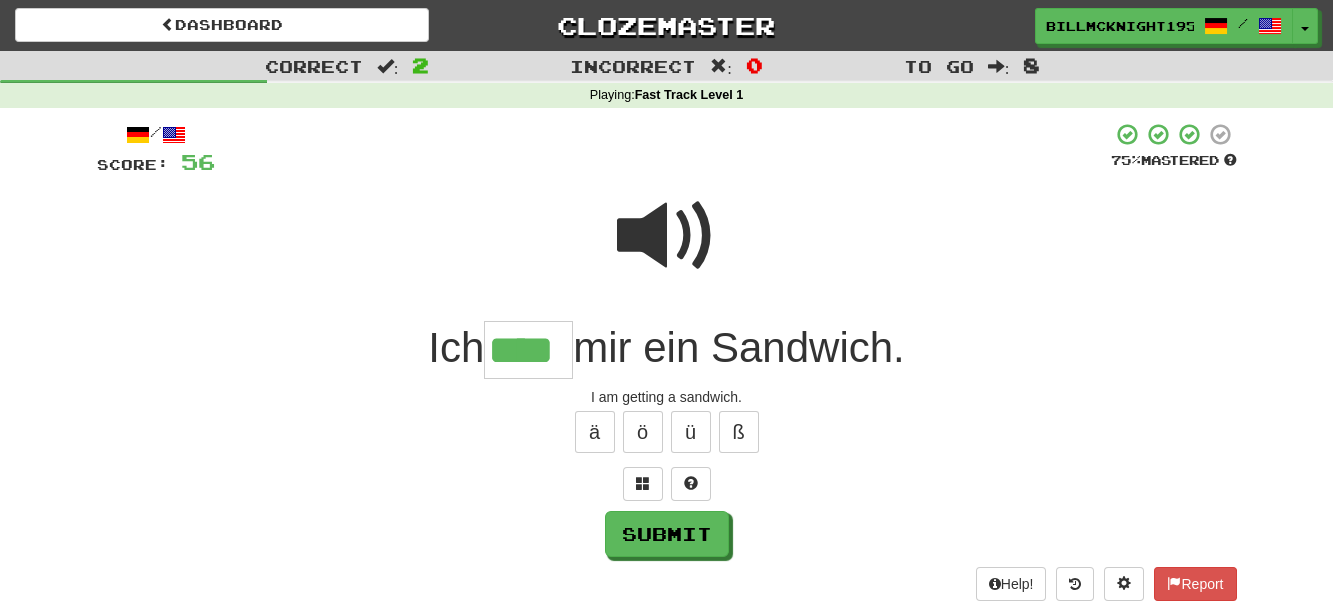 type on "****" 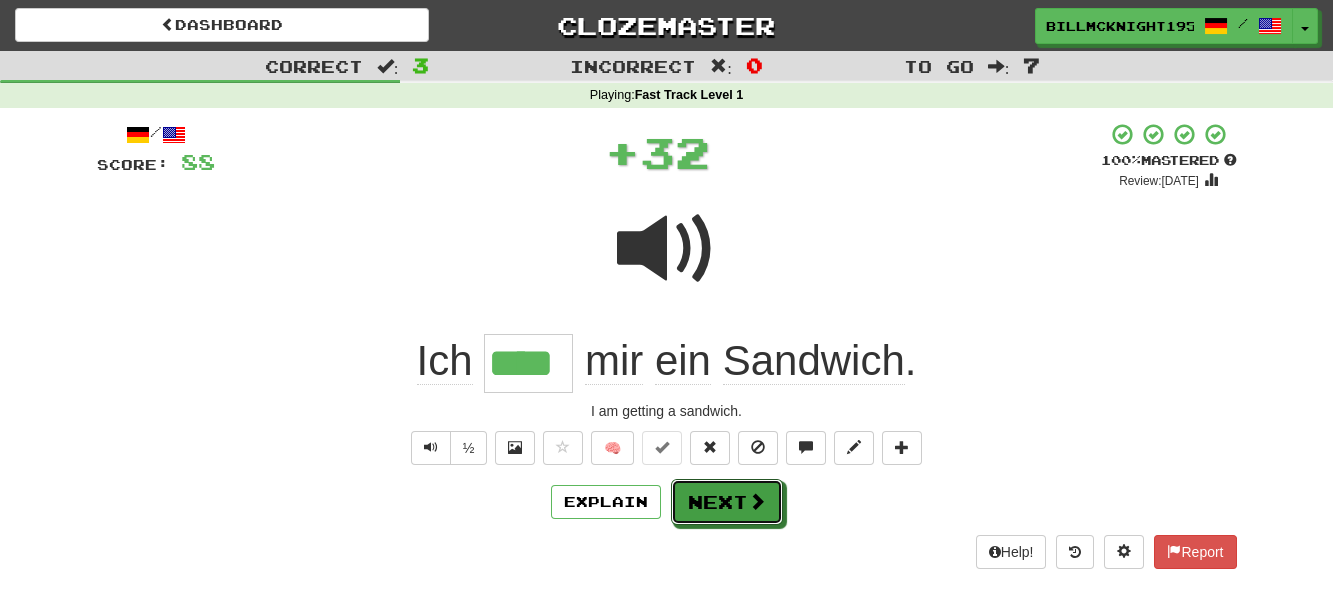 click on "Next" at bounding box center (727, 502) 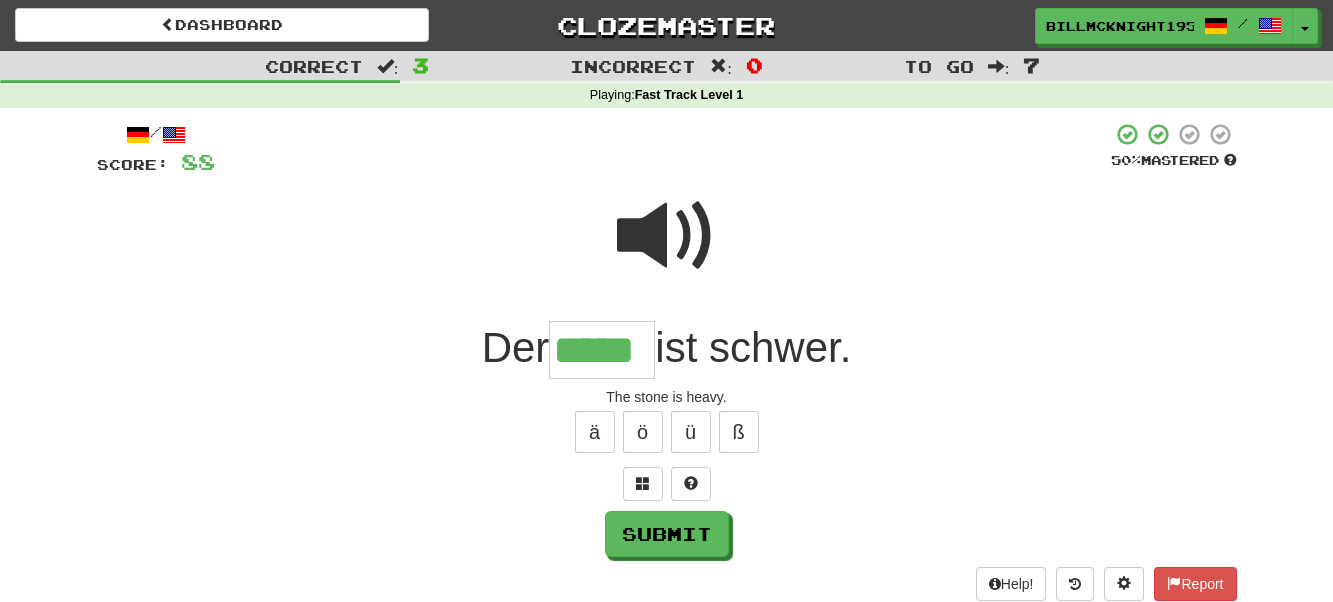 type on "*****" 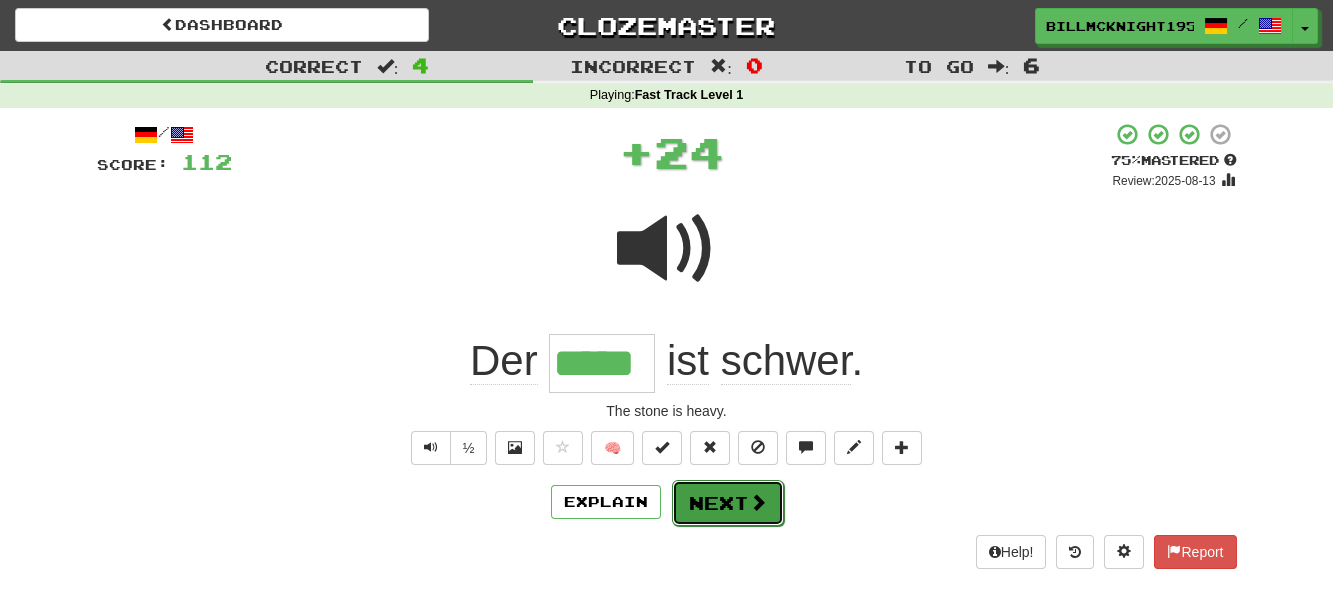 click on "Next" at bounding box center (728, 503) 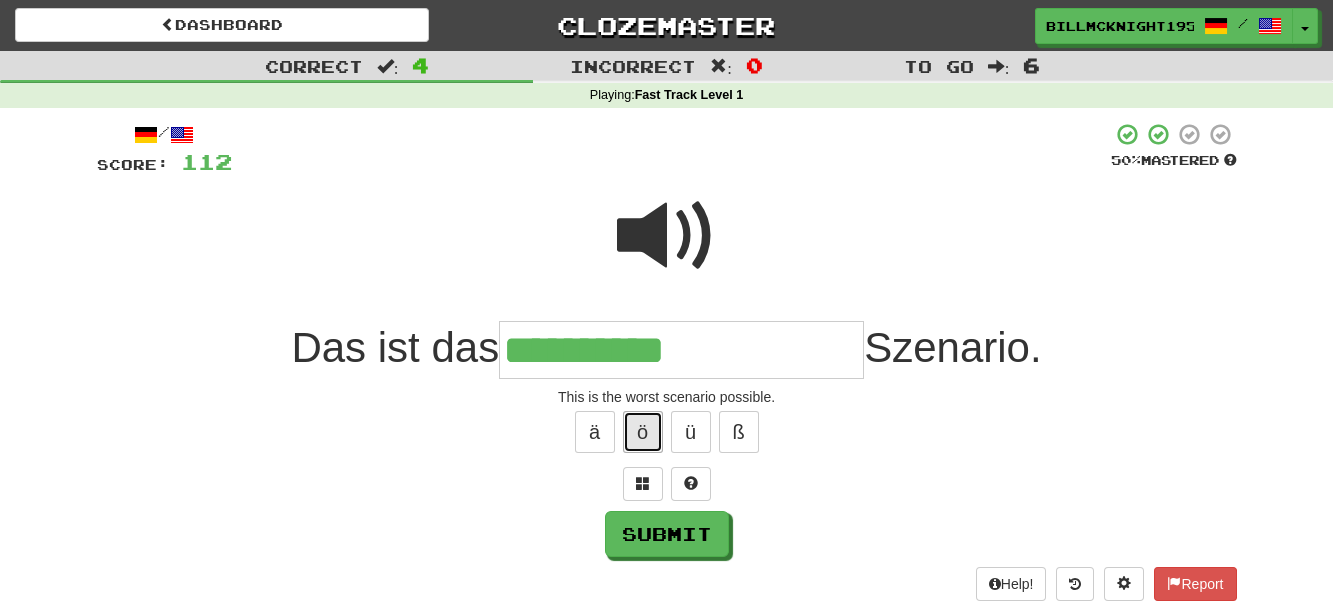click on "ö" at bounding box center (643, 432) 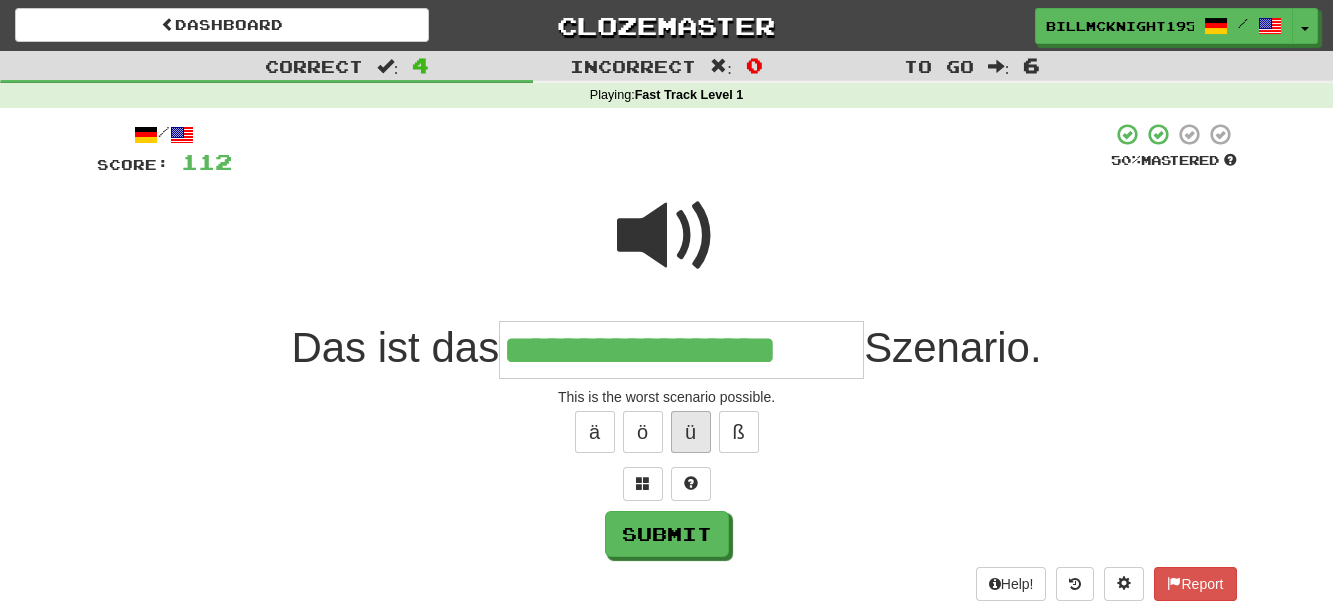type on "**********" 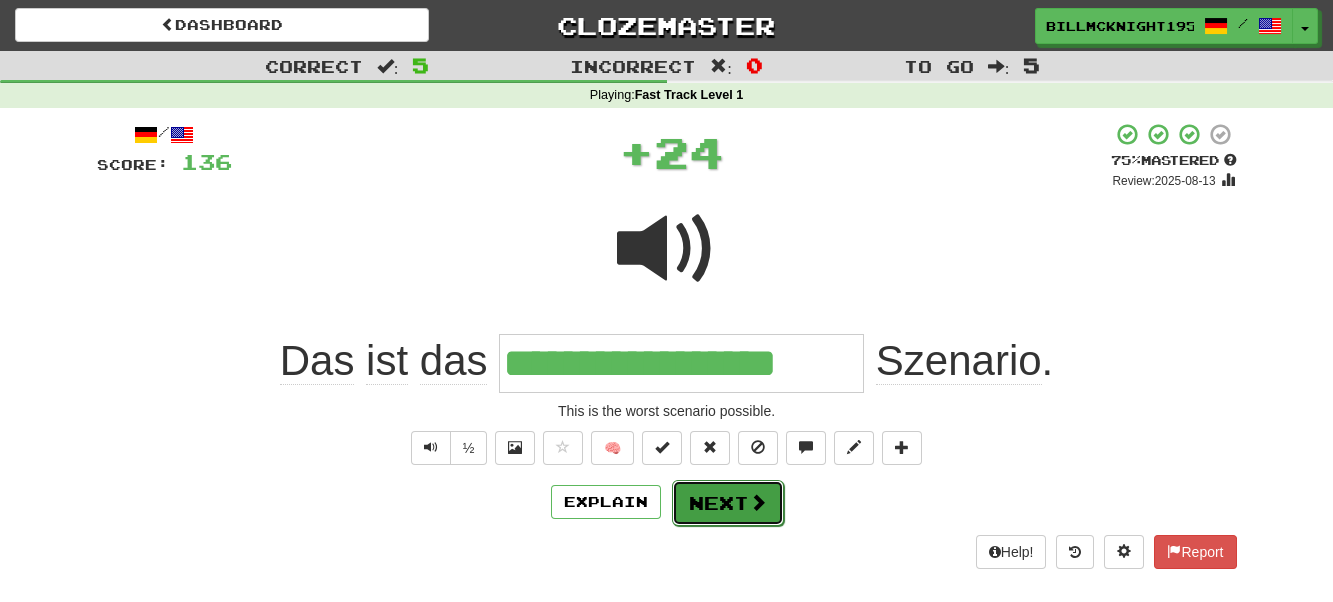 click at bounding box center (758, 502) 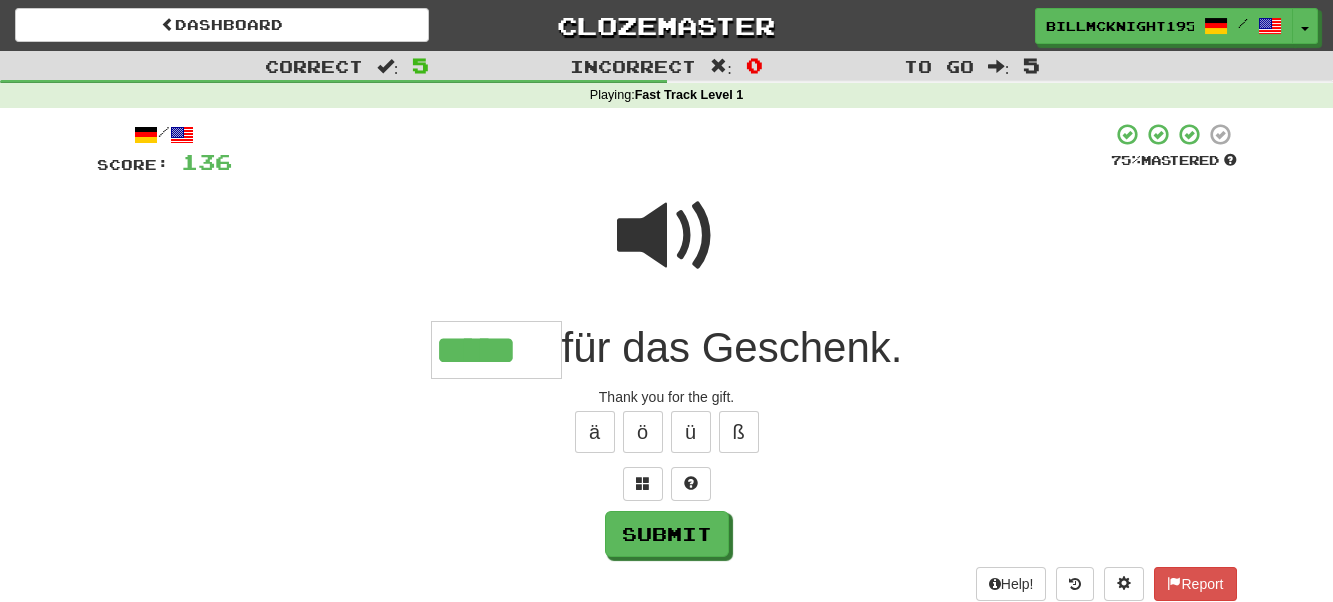 type on "*****" 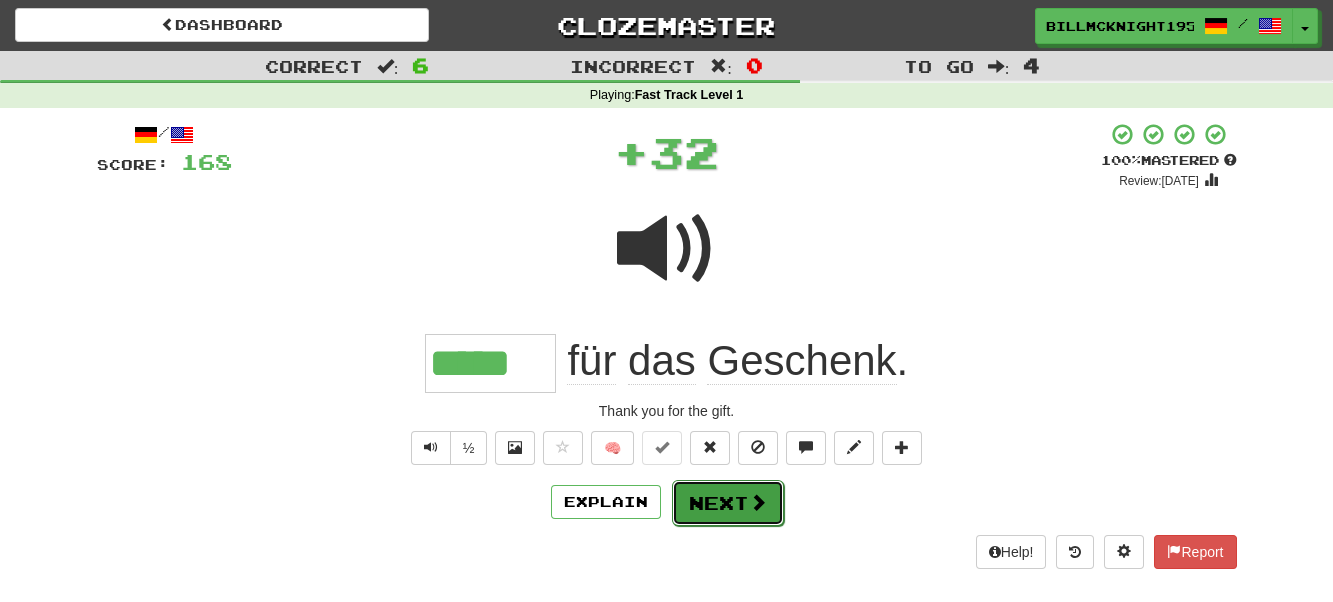 click at bounding box center [758, 502] 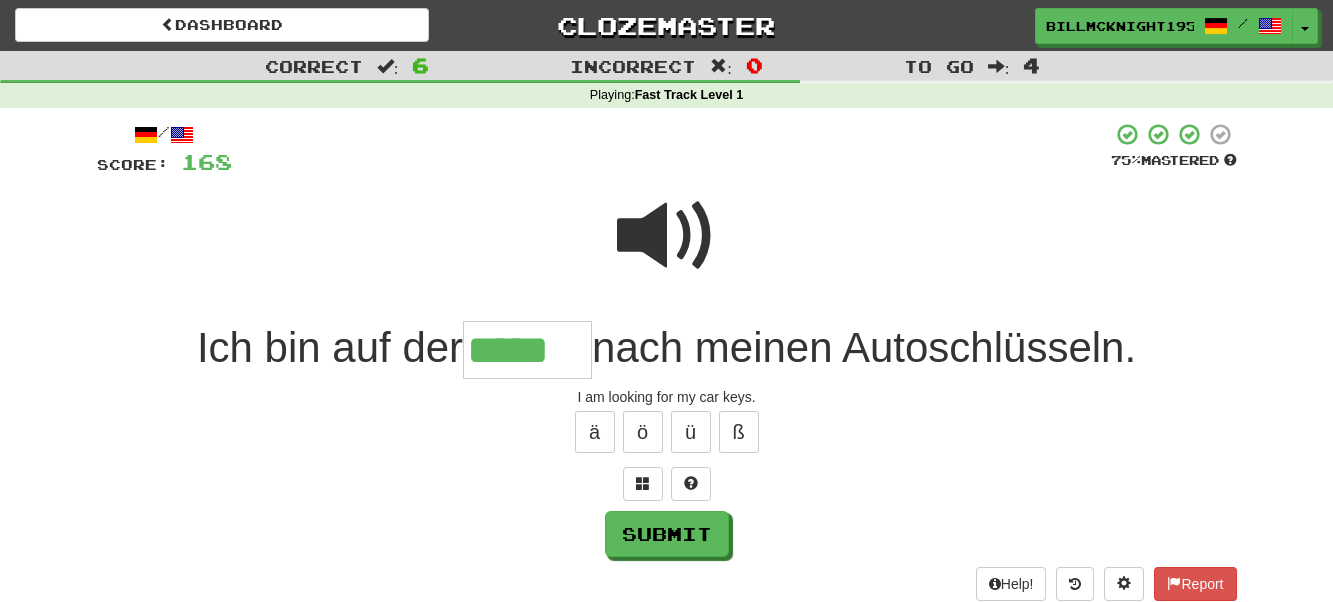 type on "*****" 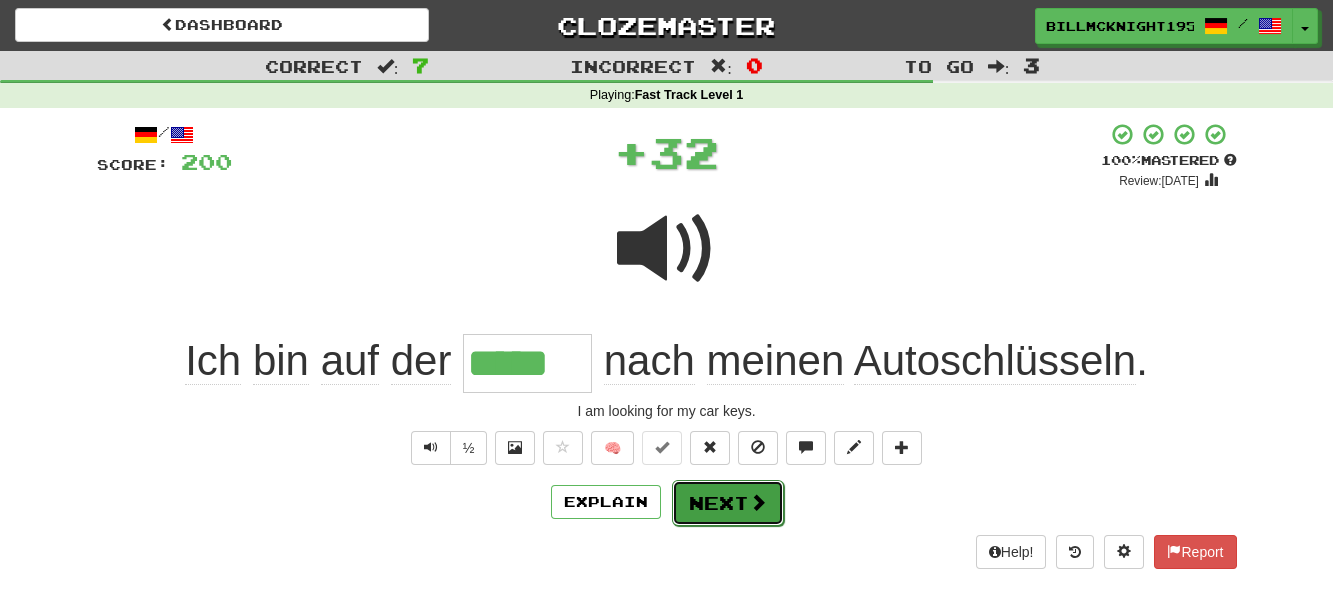 click at bounding box center [758, 502] 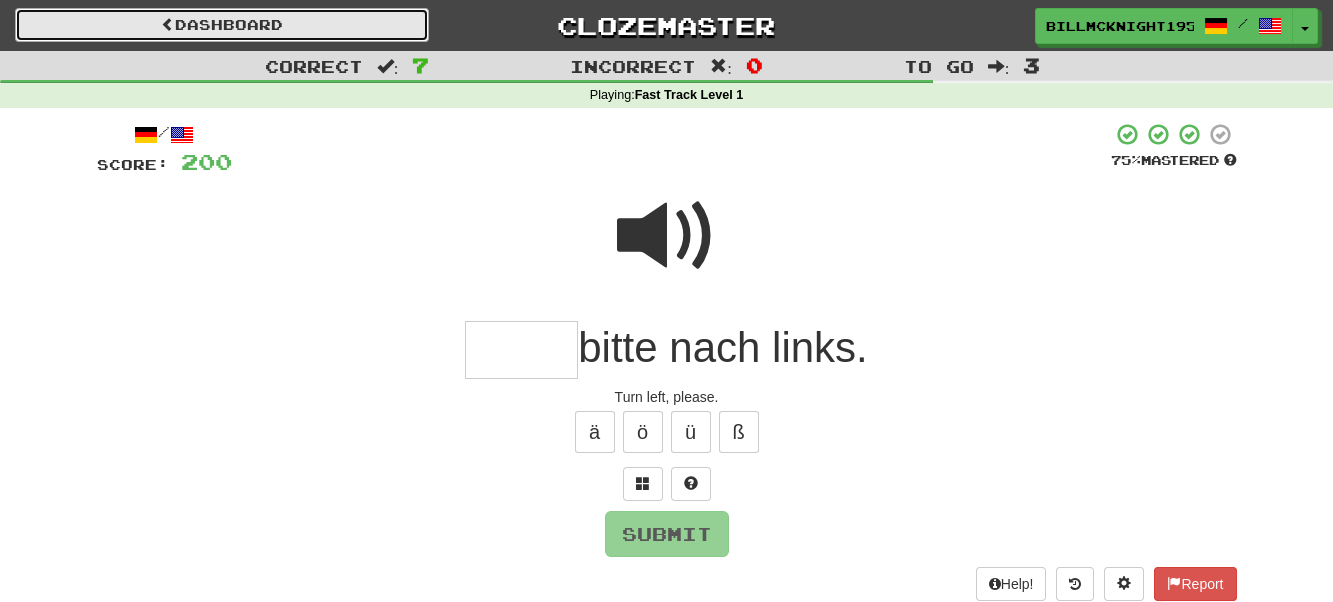click at bounding box center [168, 24] 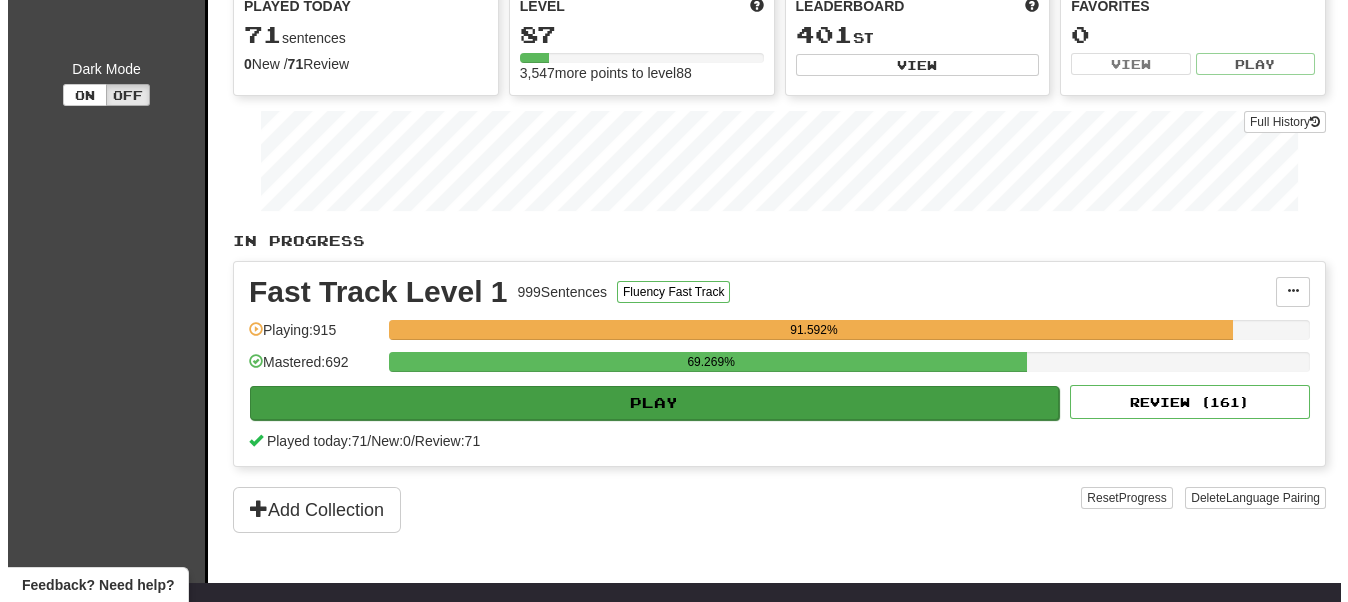 scroll, scrollTop: 200, scrollLeft: 0, axis: vertical 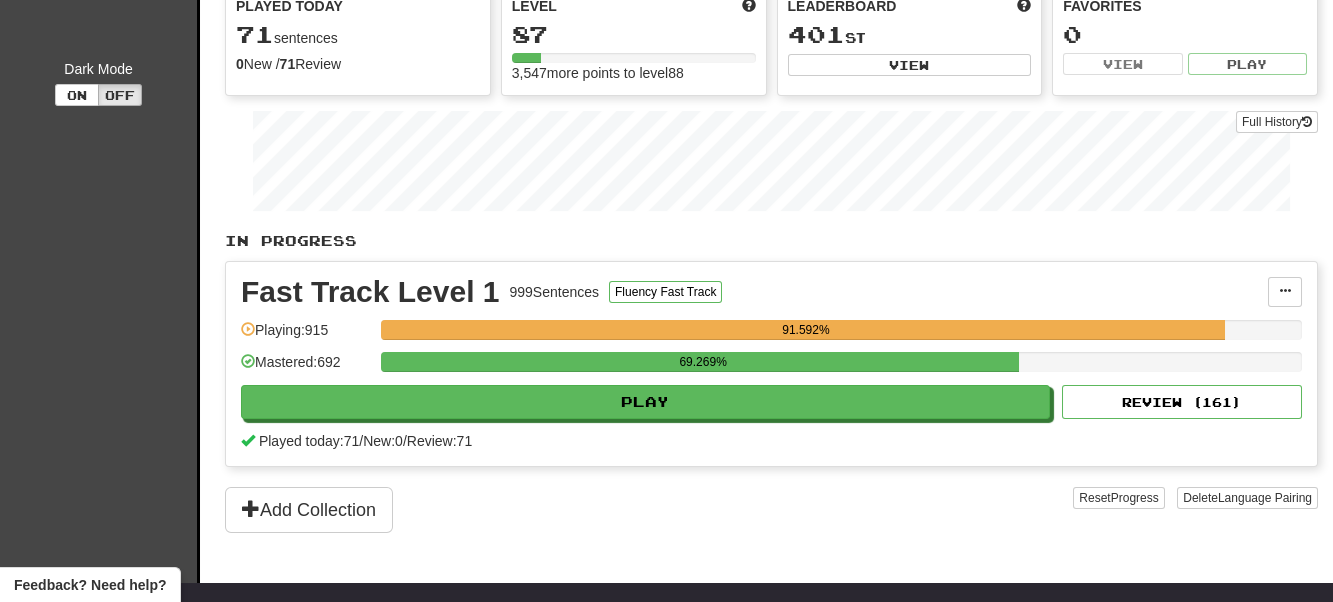 click on "91.592%" at bounding box center (805, 330) 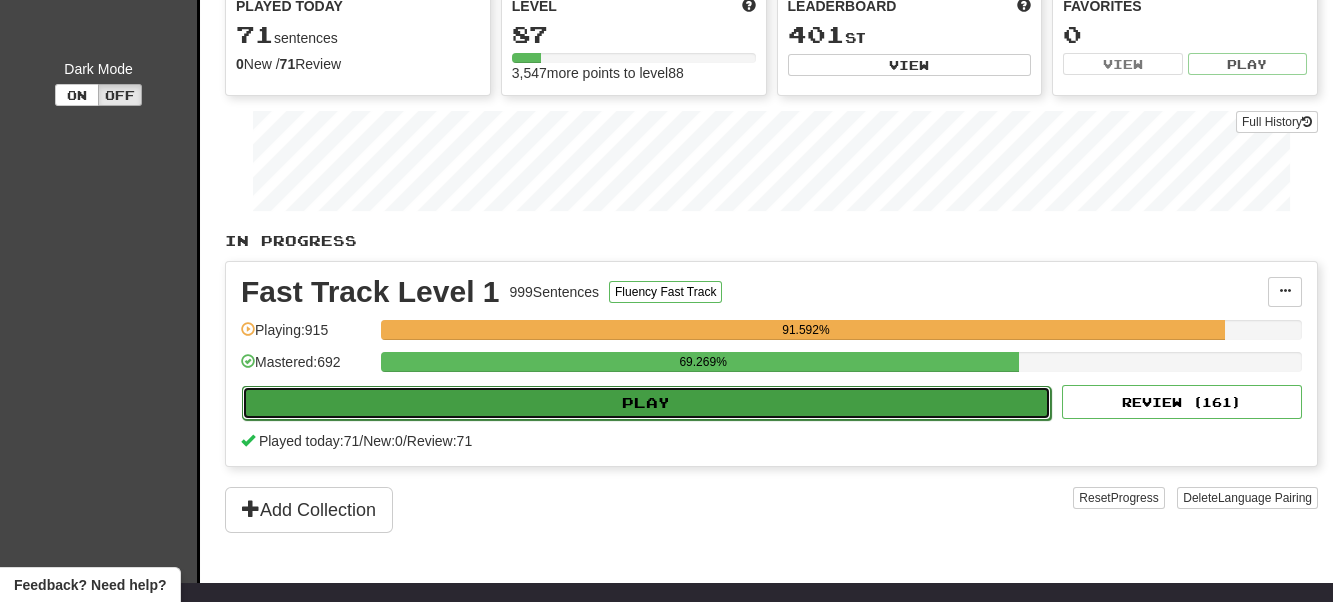 click on "Play" at bounding box center (646, 403) 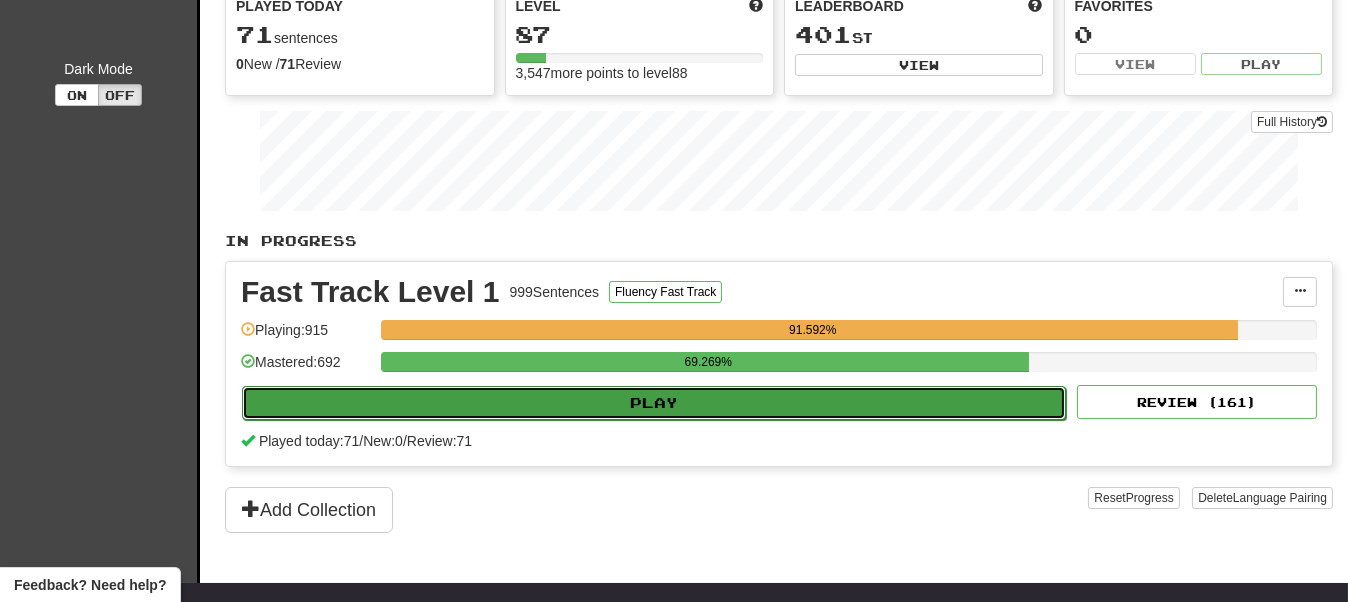 select on "**" 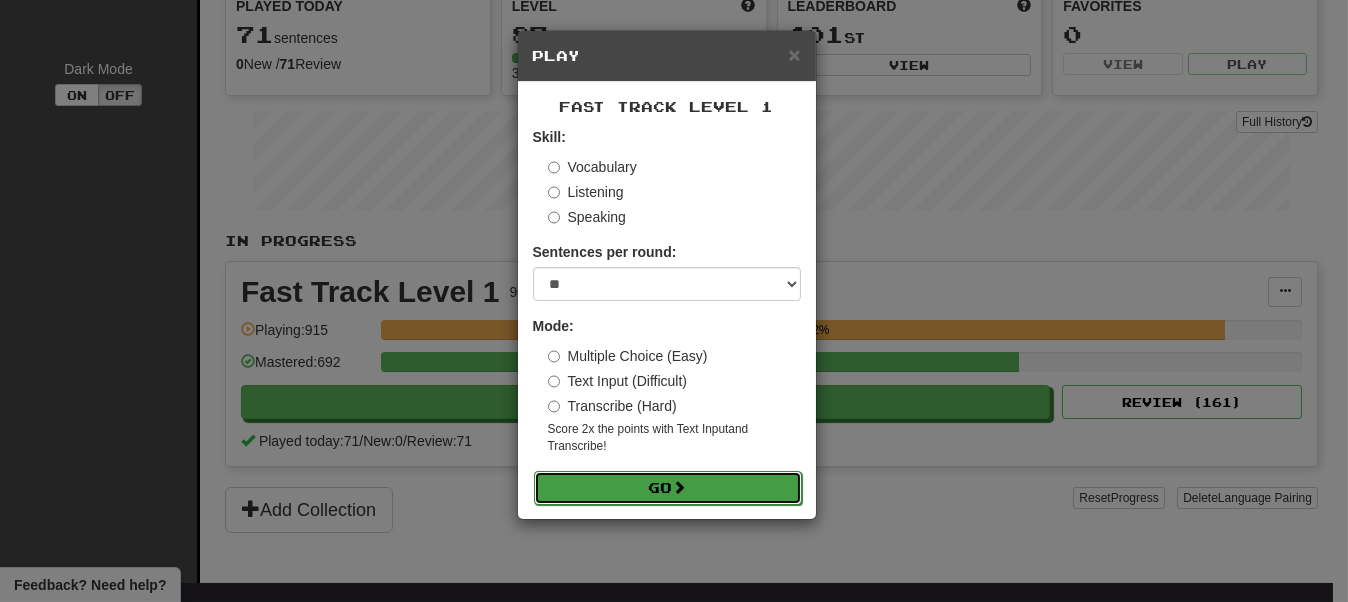 click on "Go" at bounding box center [668, 488] 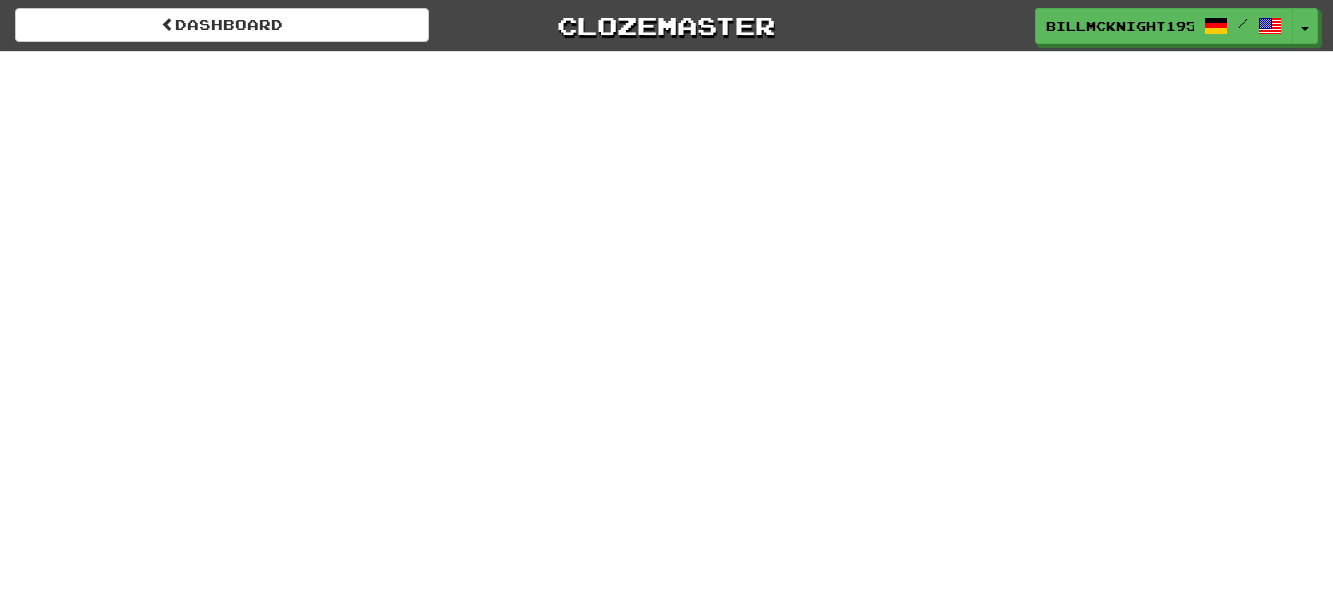 scroll, scrollTop: 0, scrollLeft: 0, axis: both 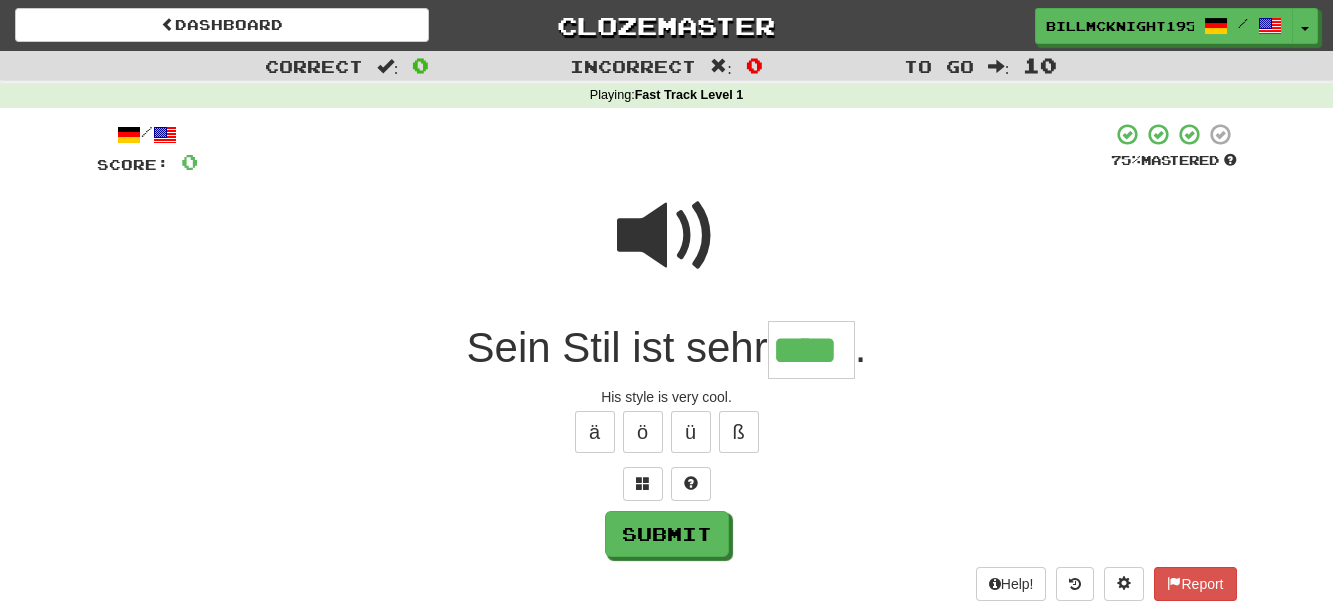type on "****" 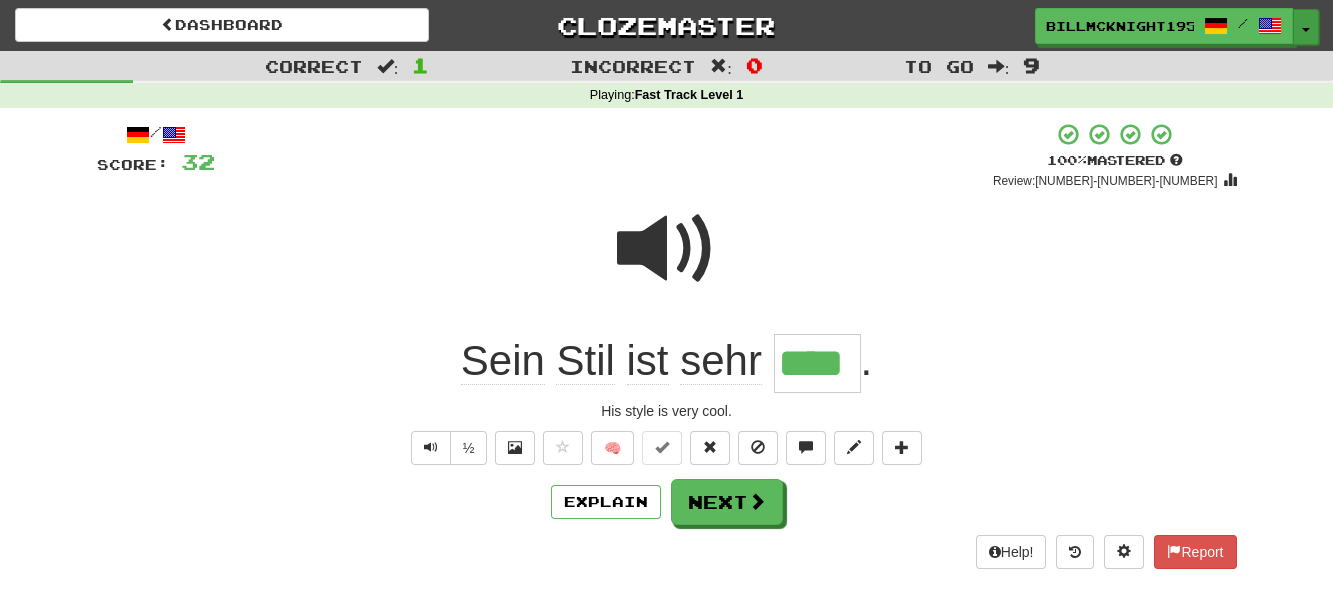 click on "Toggle Dropdown" at bounding box center [1306, 27] 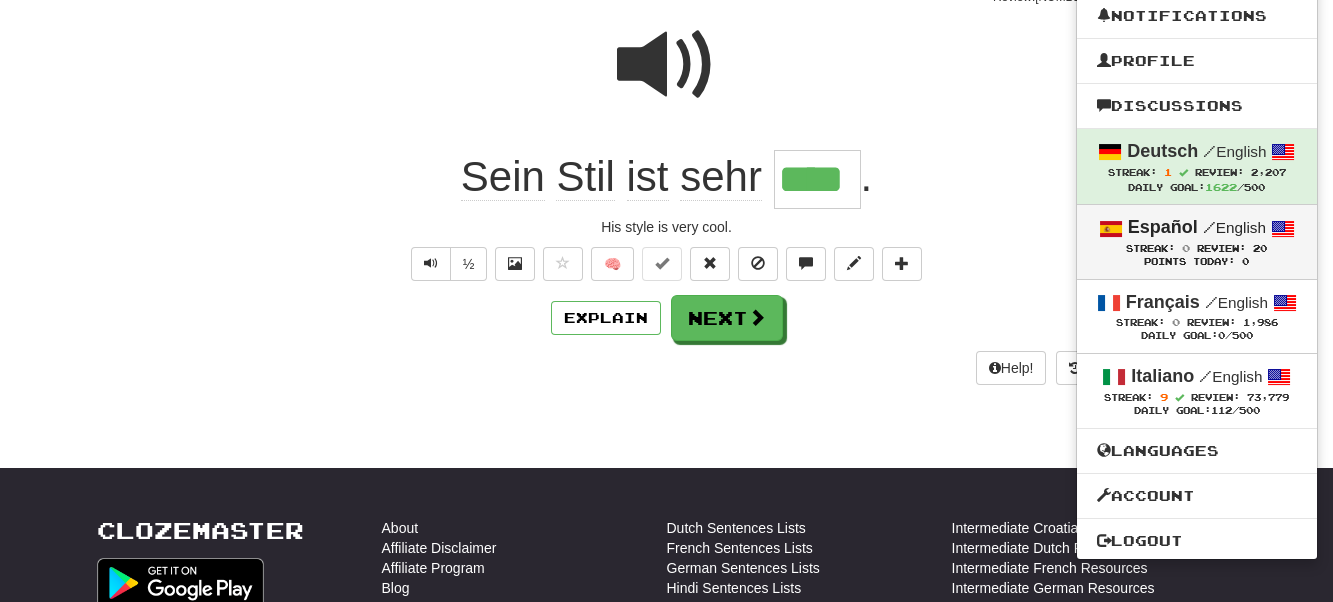 scroll, scrollTop: 0, scrollLeft: 0, axis: both 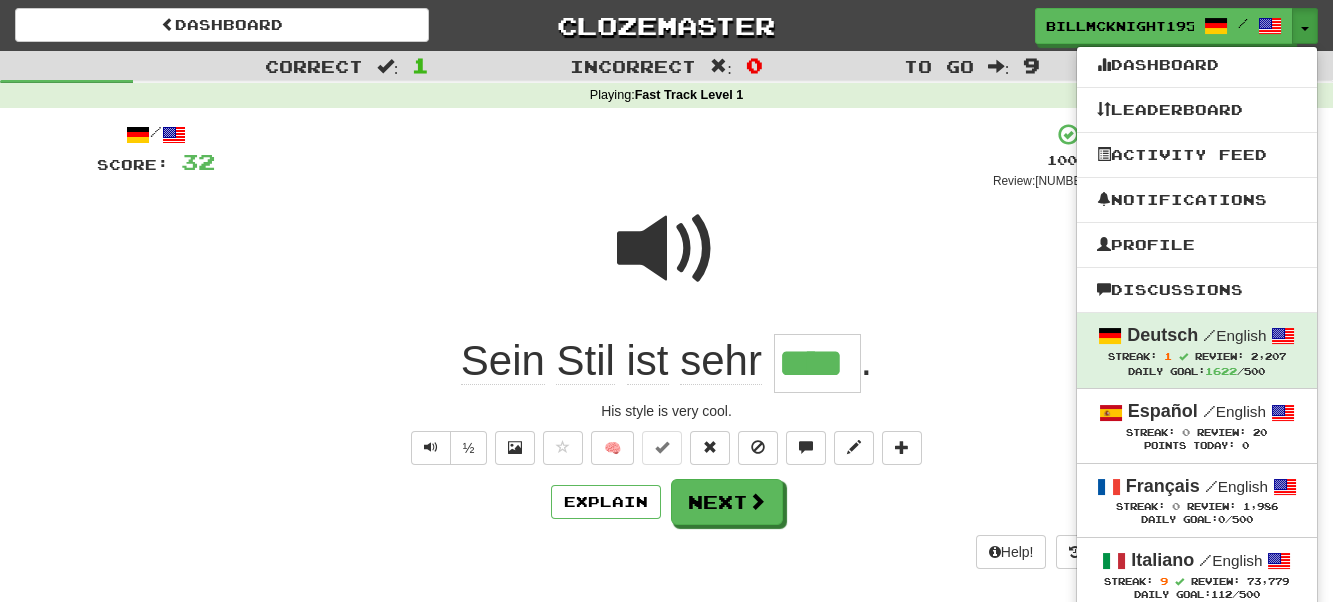 click at bounding box center [667, 262] 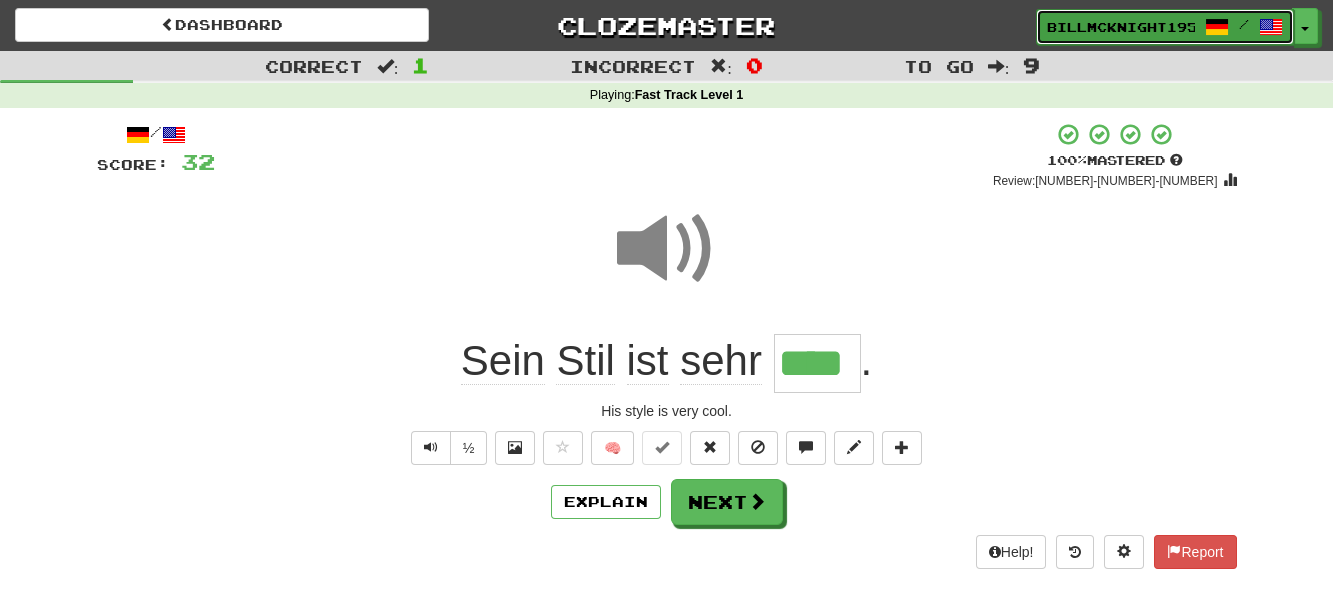 click on "billmcknight1953" at bounding box center [1121, 27] 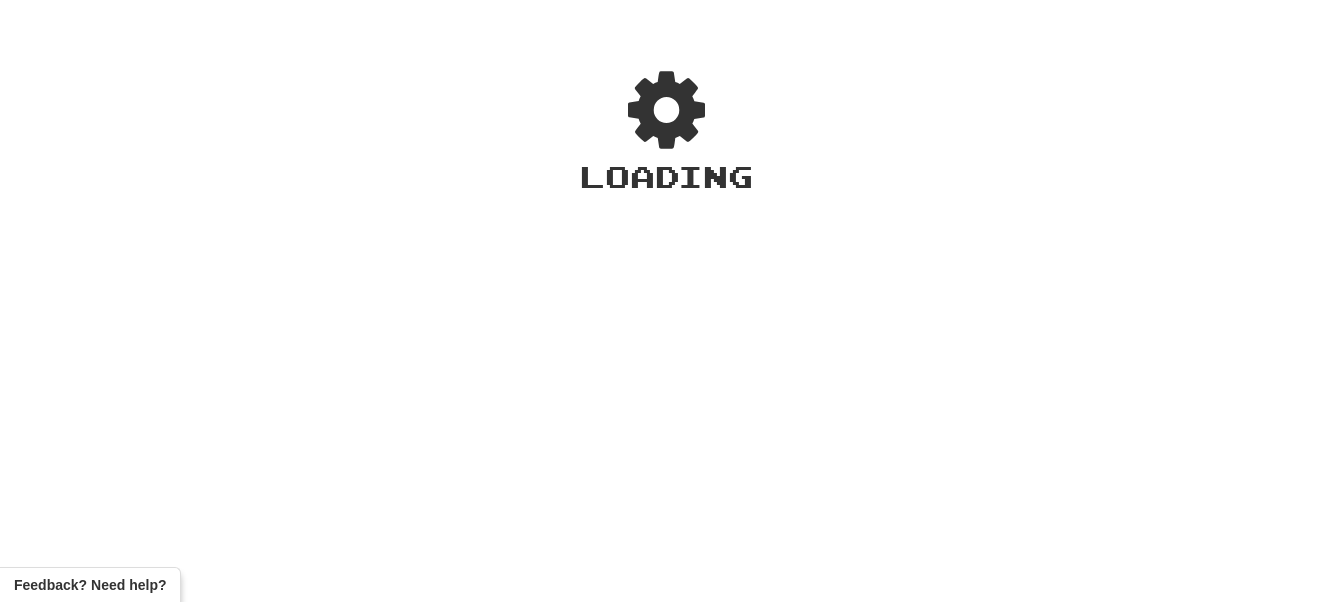 scroll, scrollTop: 0, scrollLeft: 0, axis: both 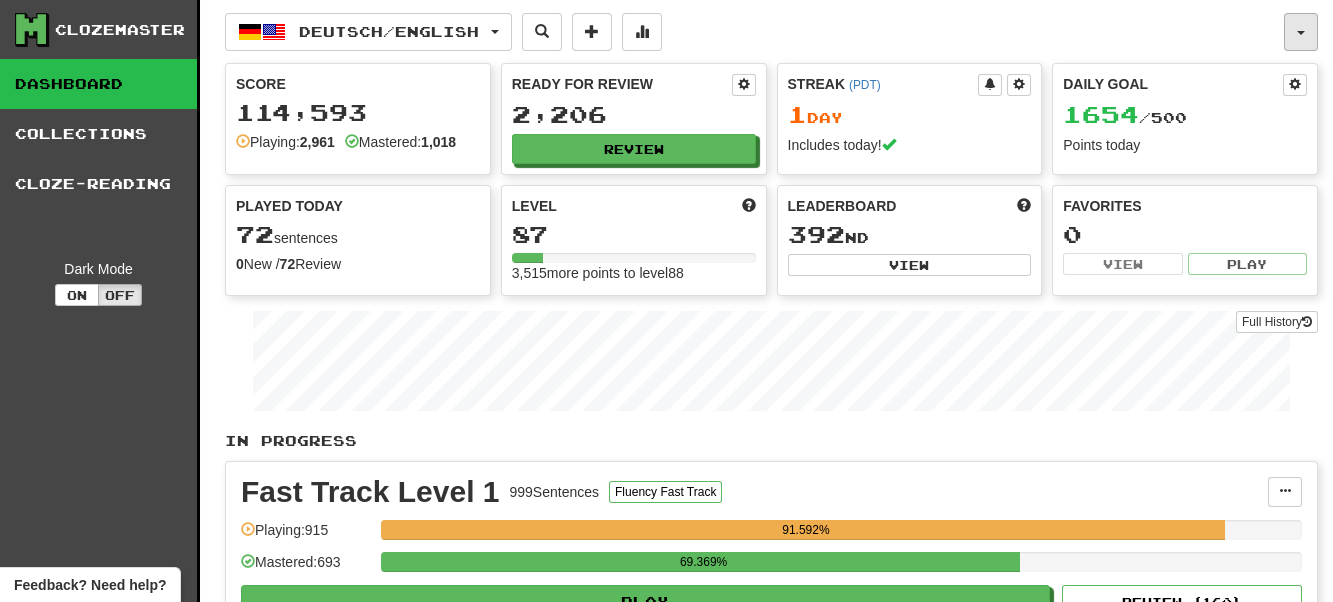 click at bounding box center (1301, 32) 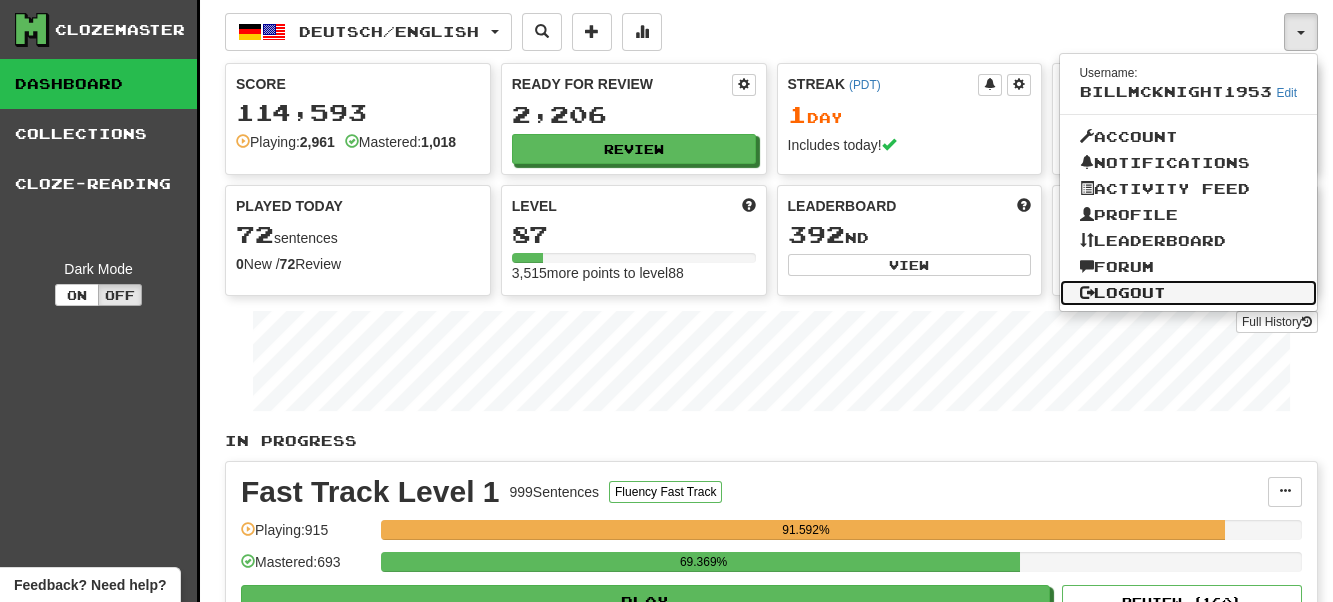 click on "Logout" at bounding box center [1189, 293] 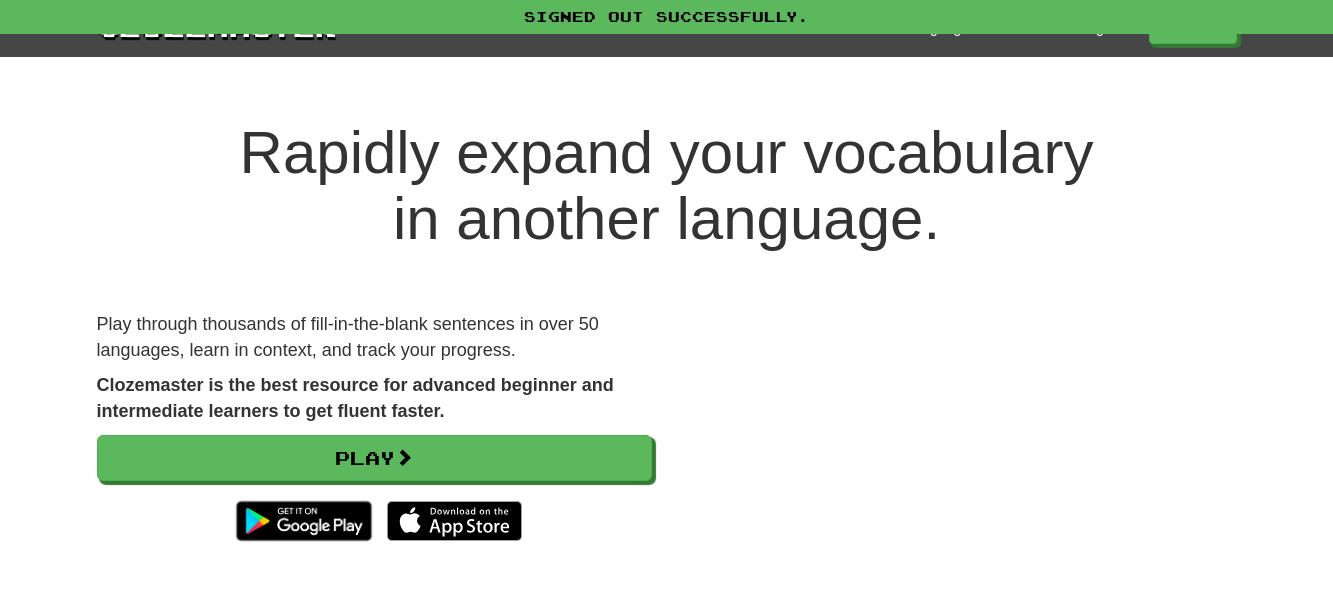 scroll, scrollTop: 0, scrollLeft: 0, axis: both 